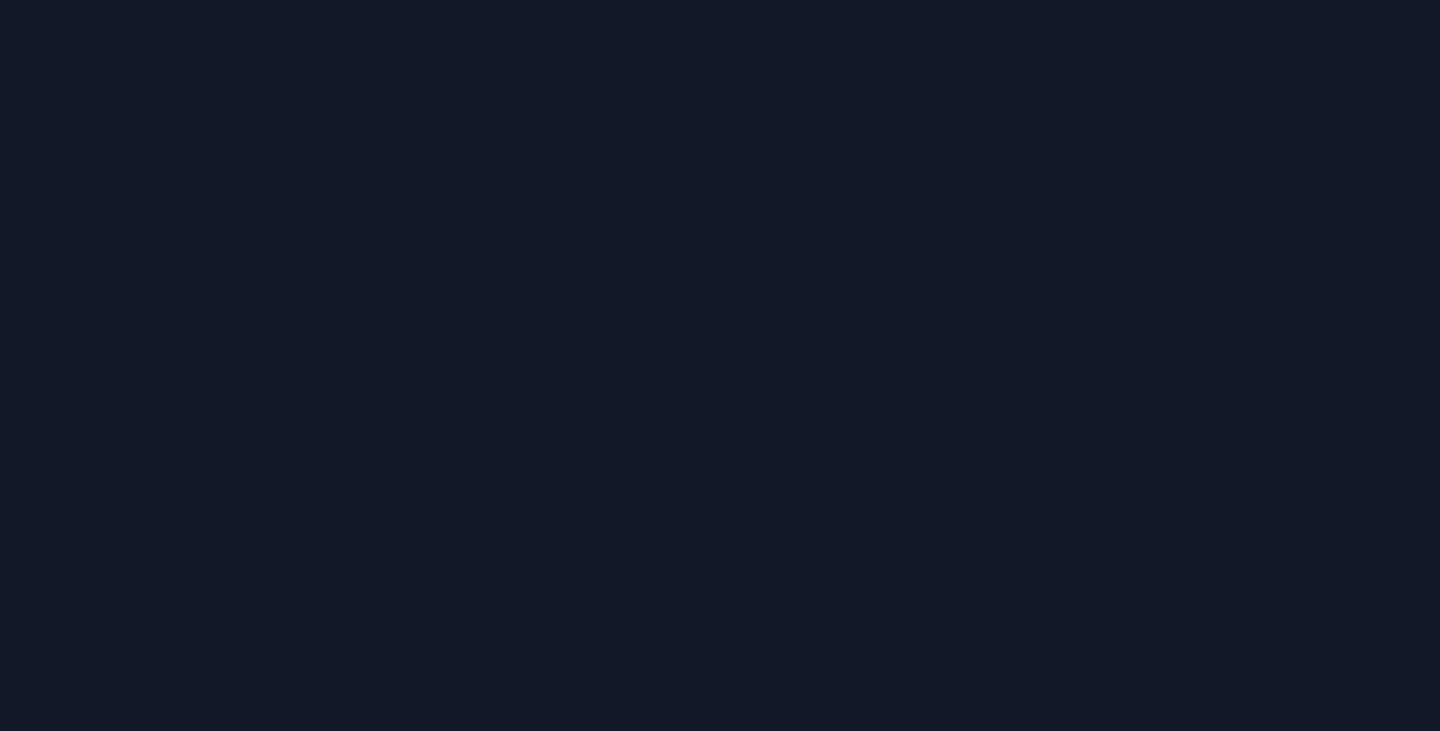 scroll, scrollTop: 0, scrollLeft: 0, axis: both 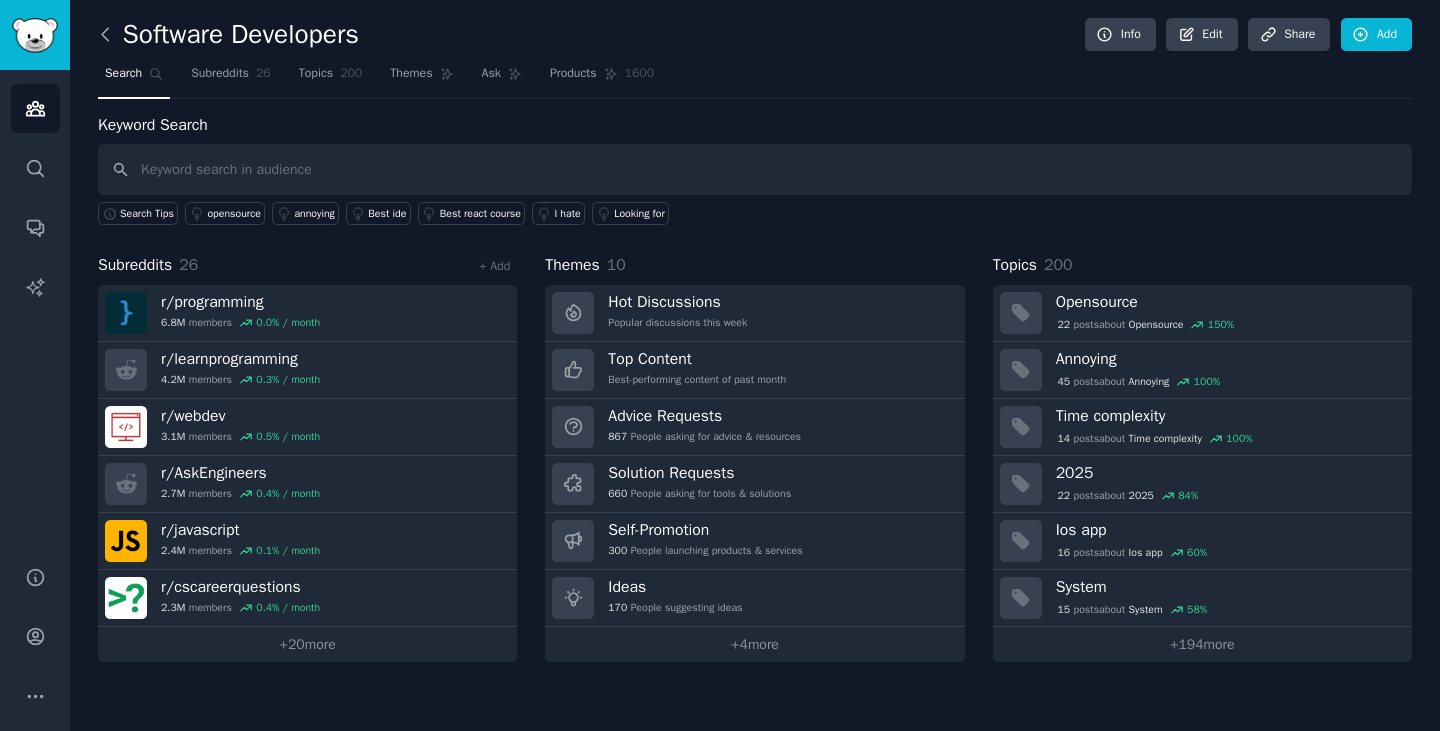 click 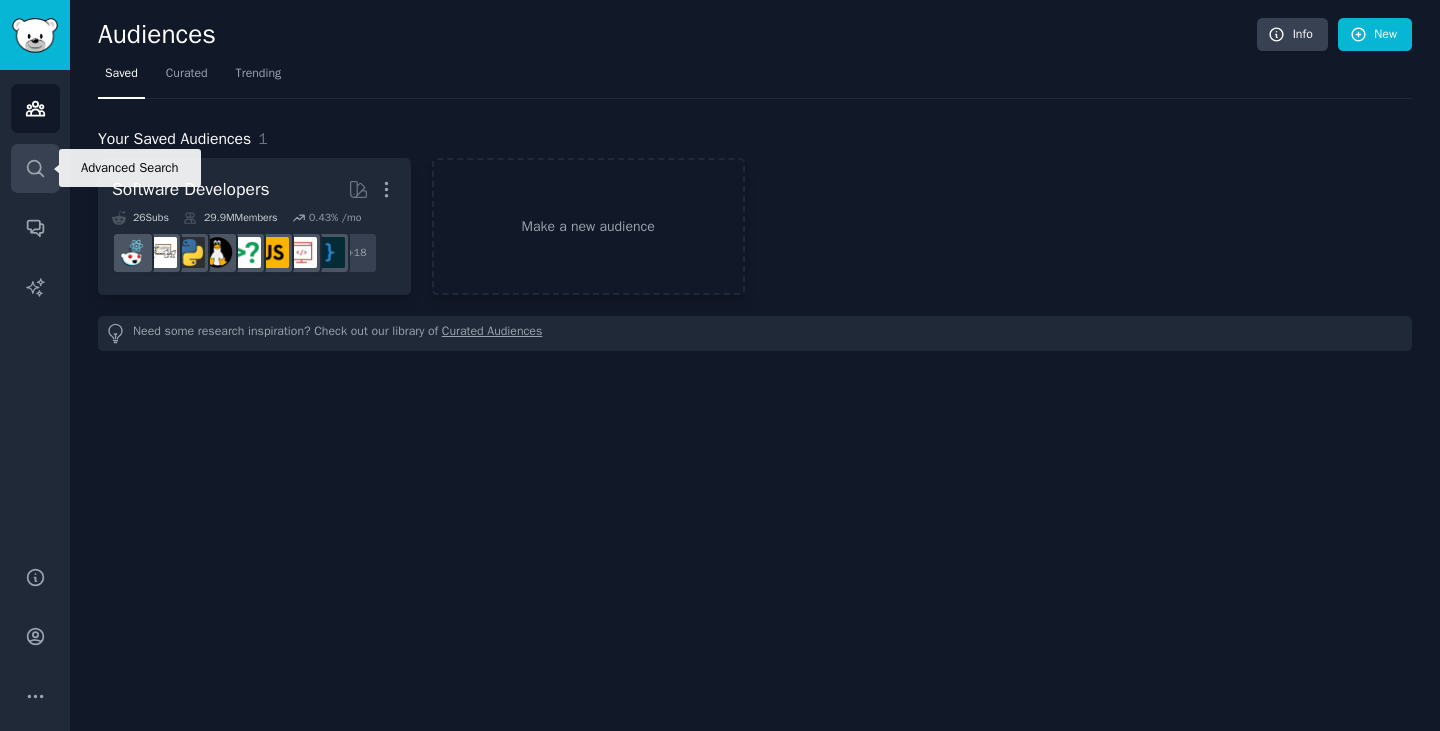 click 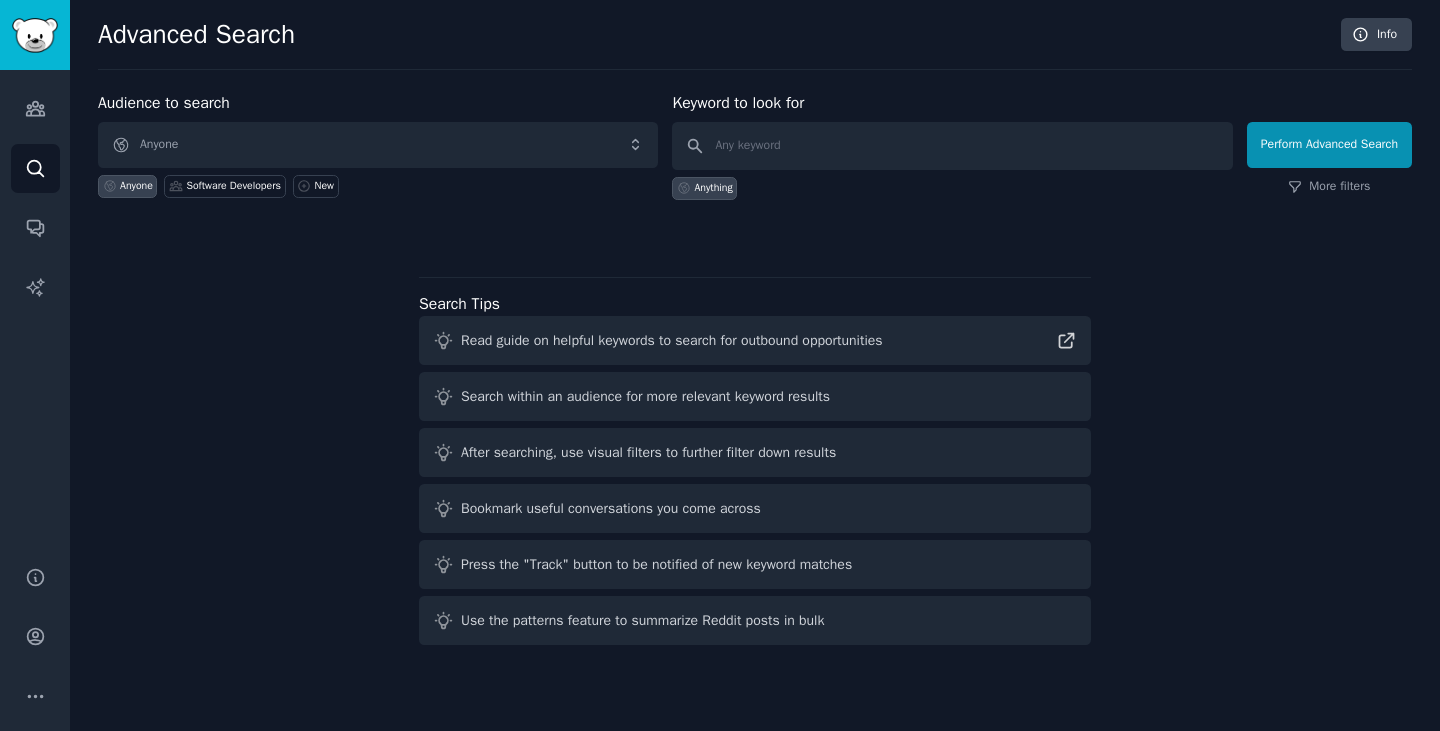 click on "Anyone" at bounding box center (378, 145) 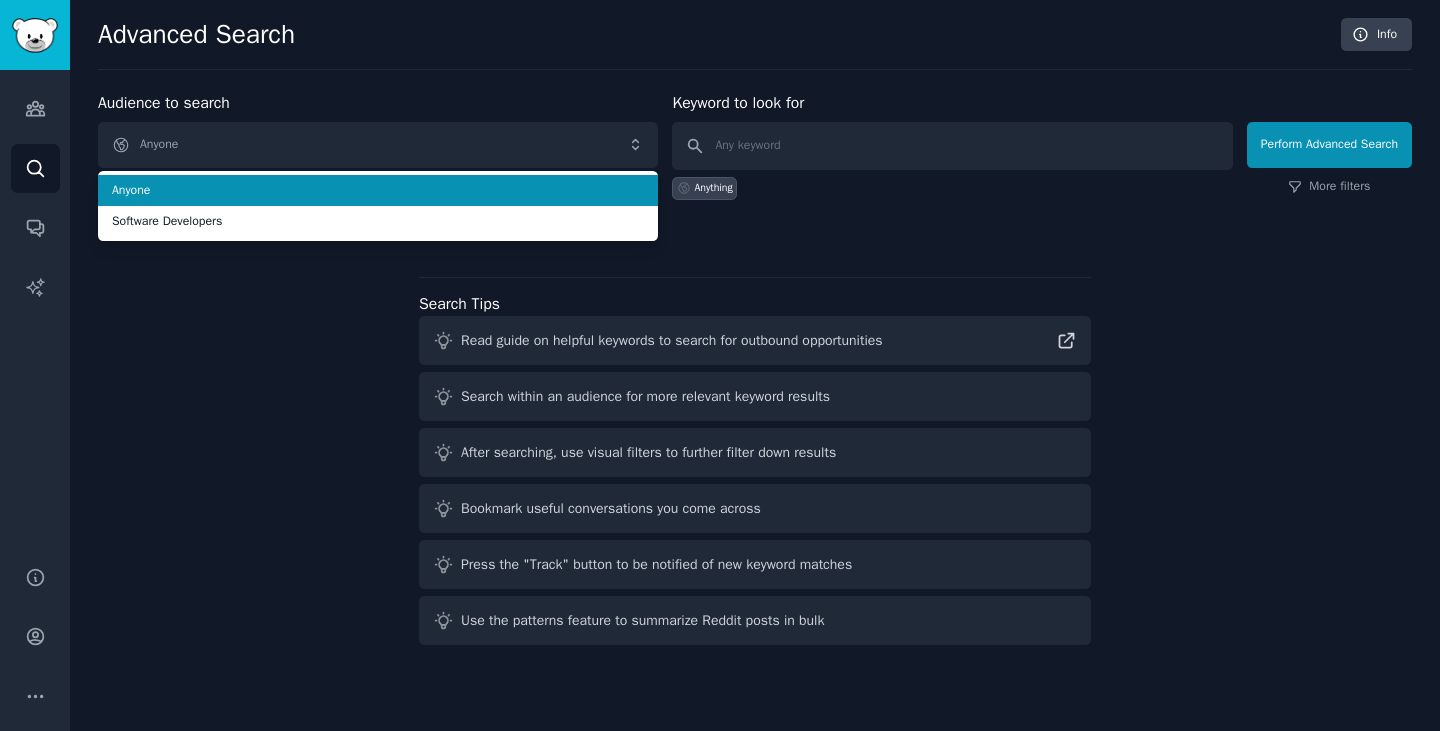 click on "Anyone" at bounding box center [378, 145] 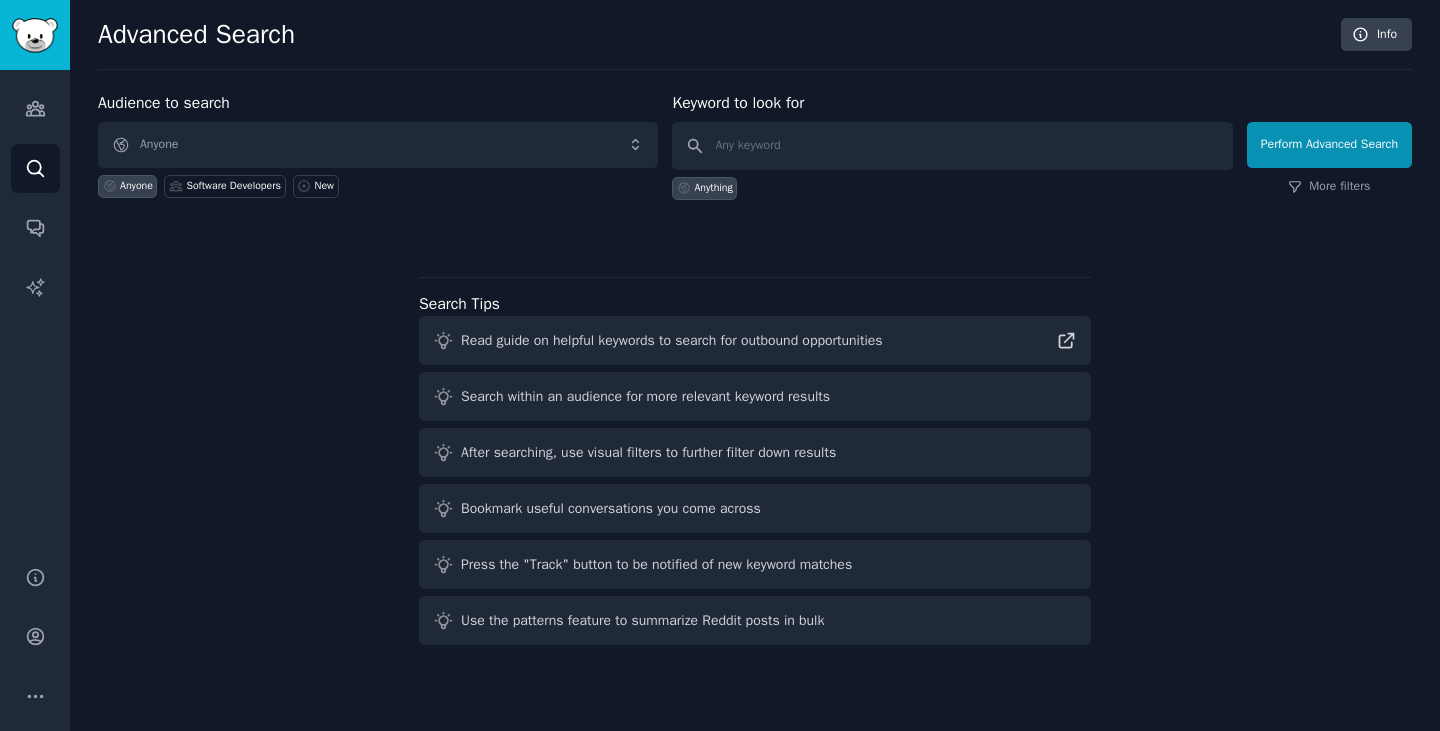 click on "Anyone" at bounding box center [378, 145] 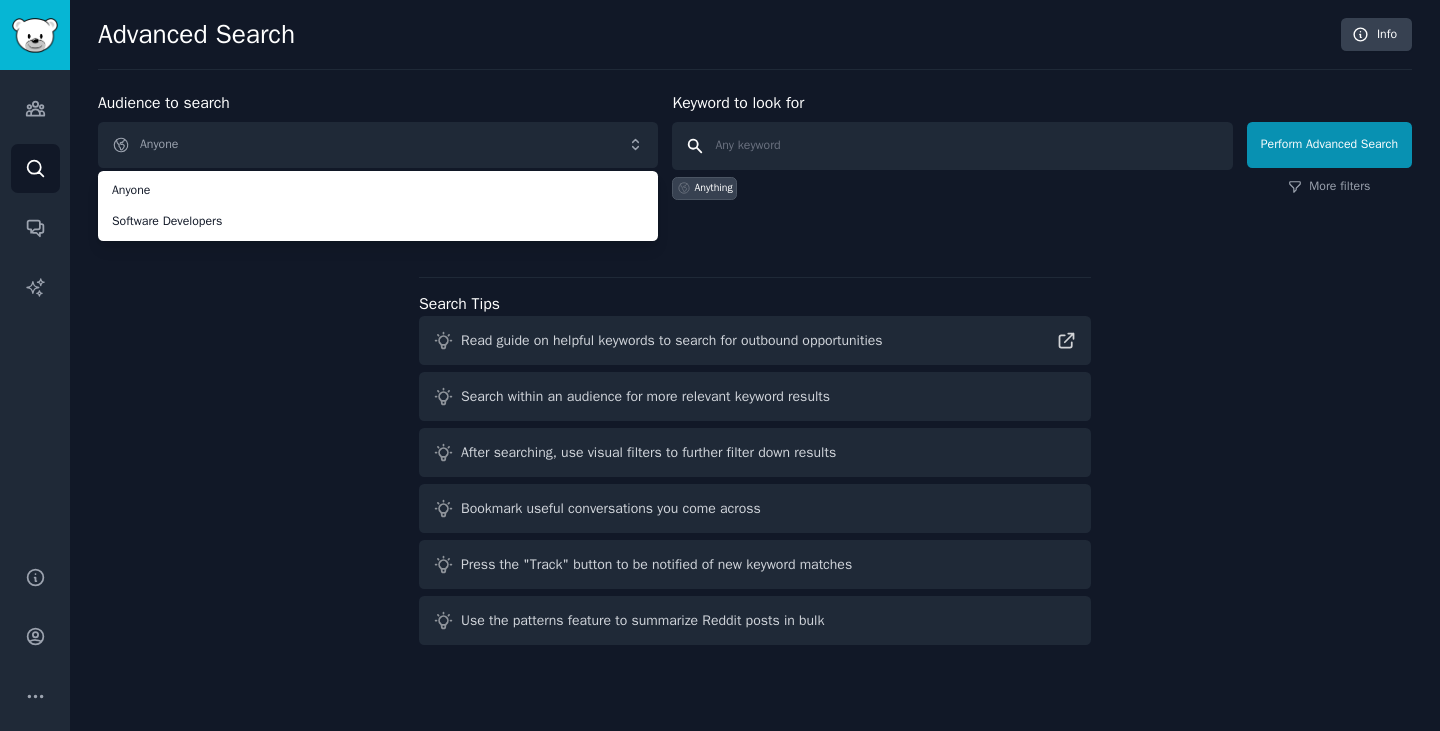 click at bounding box center (952, 146) 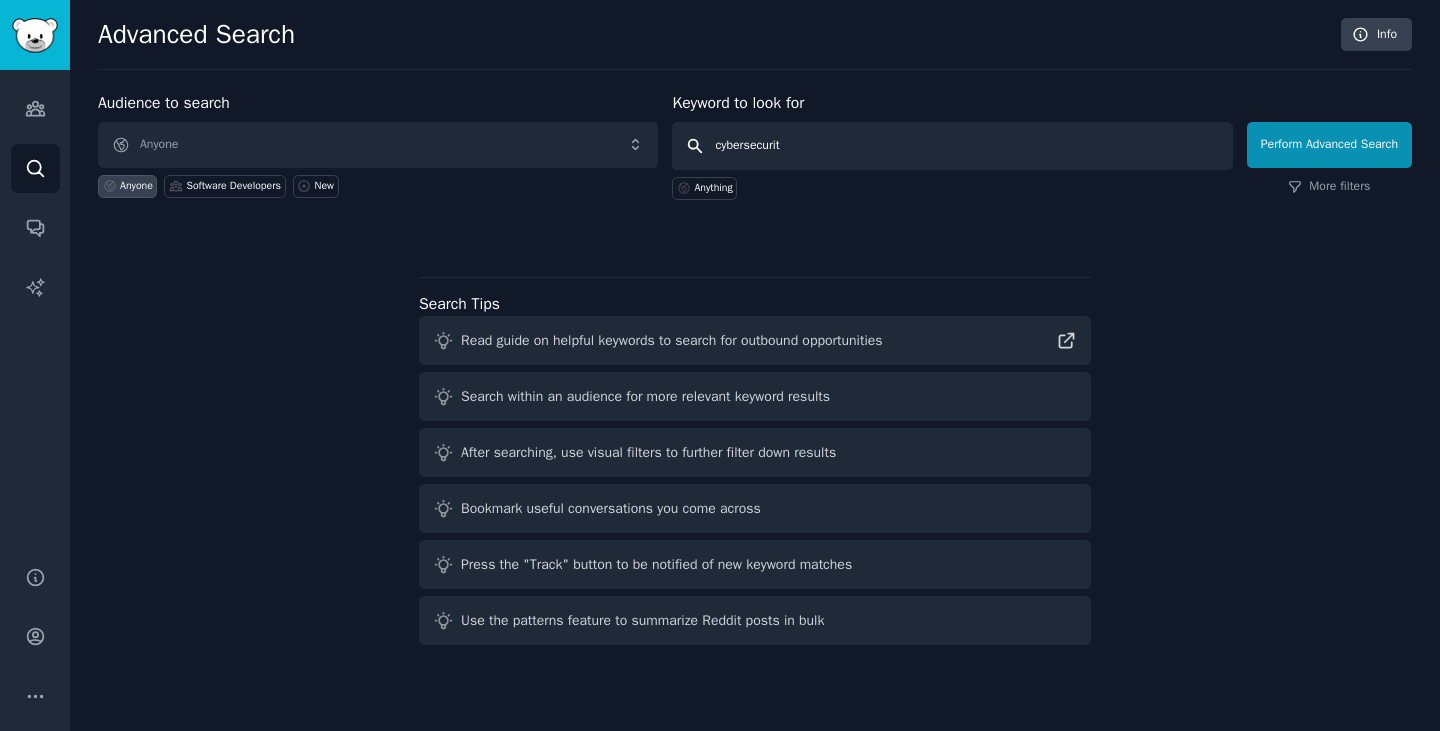 type on "cybersecurity" 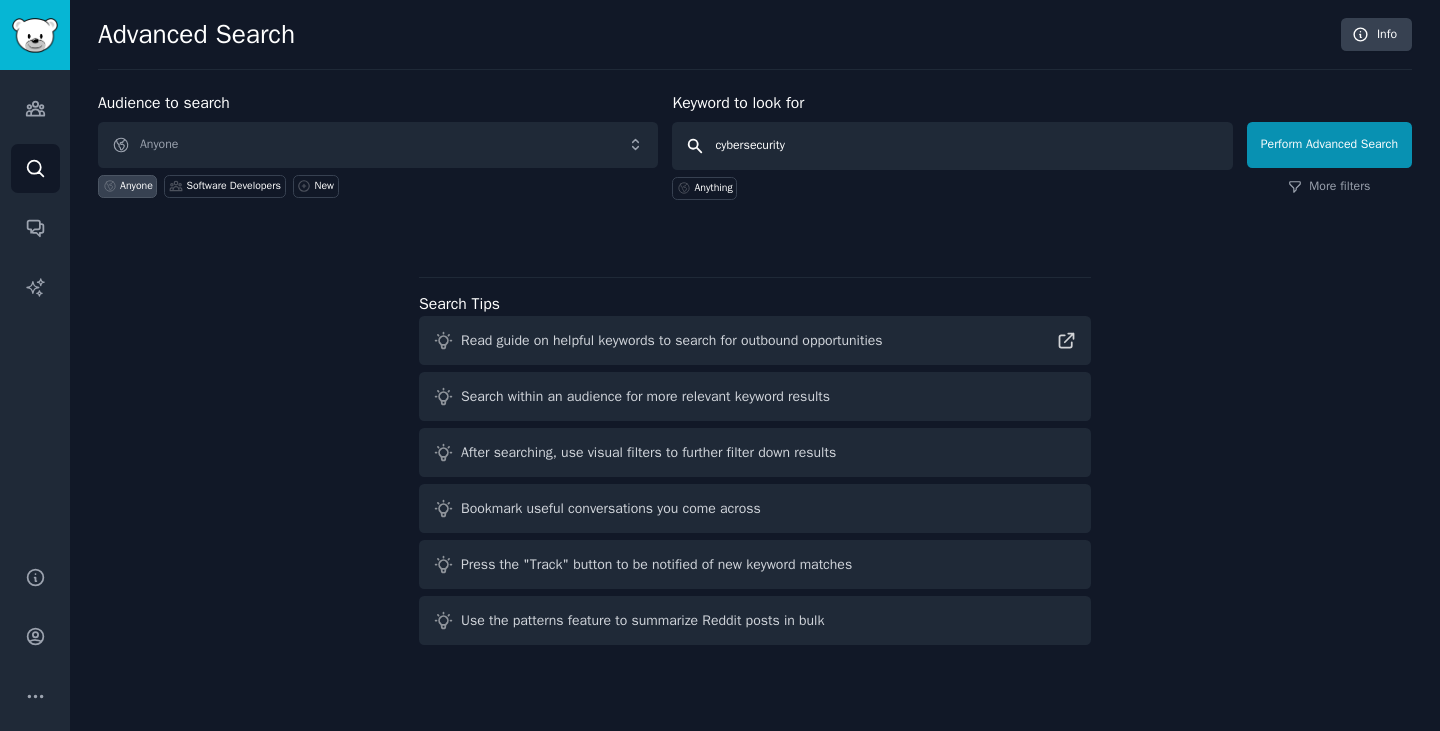 click on "Perform Advanced Search" at bounding box center (1329, 145) 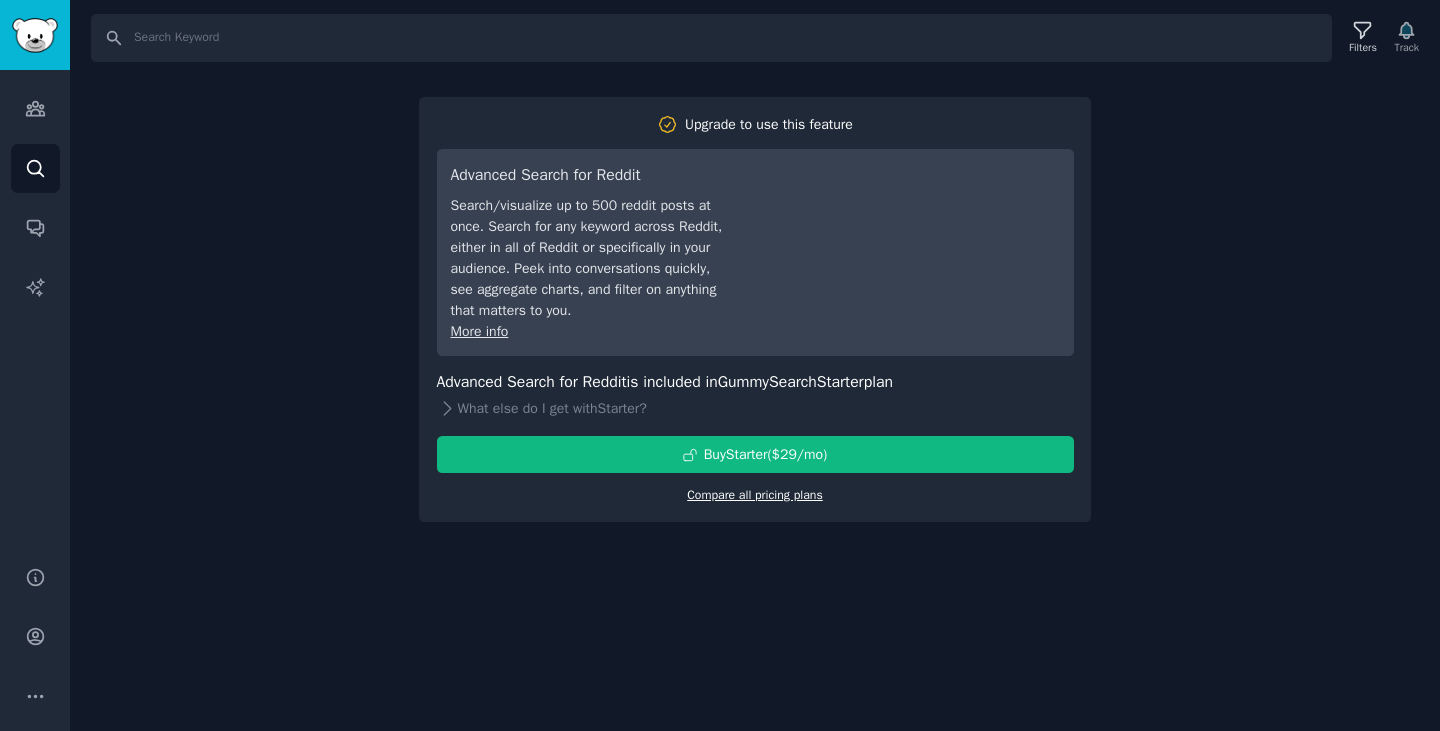 click on "Compare all pricing plans" at bounding box center [755, 495] 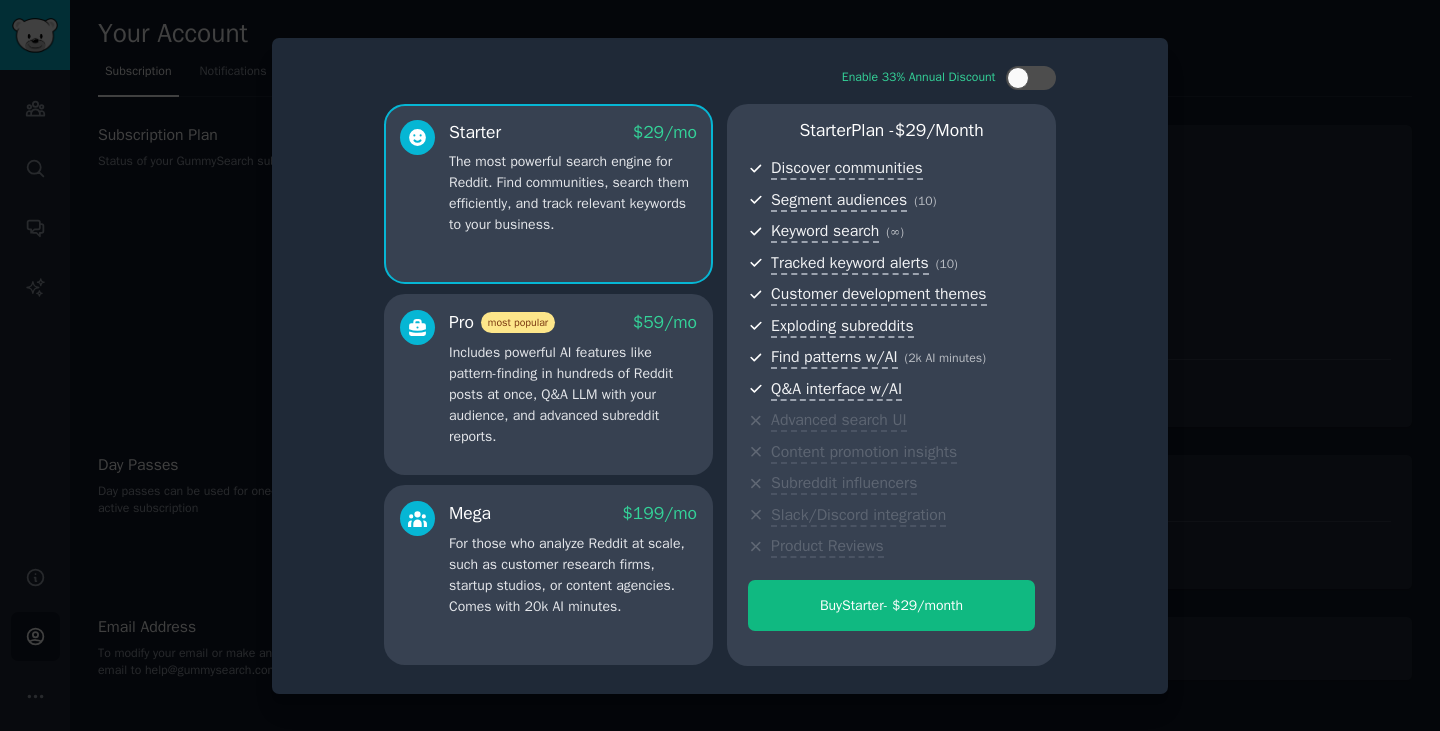 click at bounding box center (720, 365) 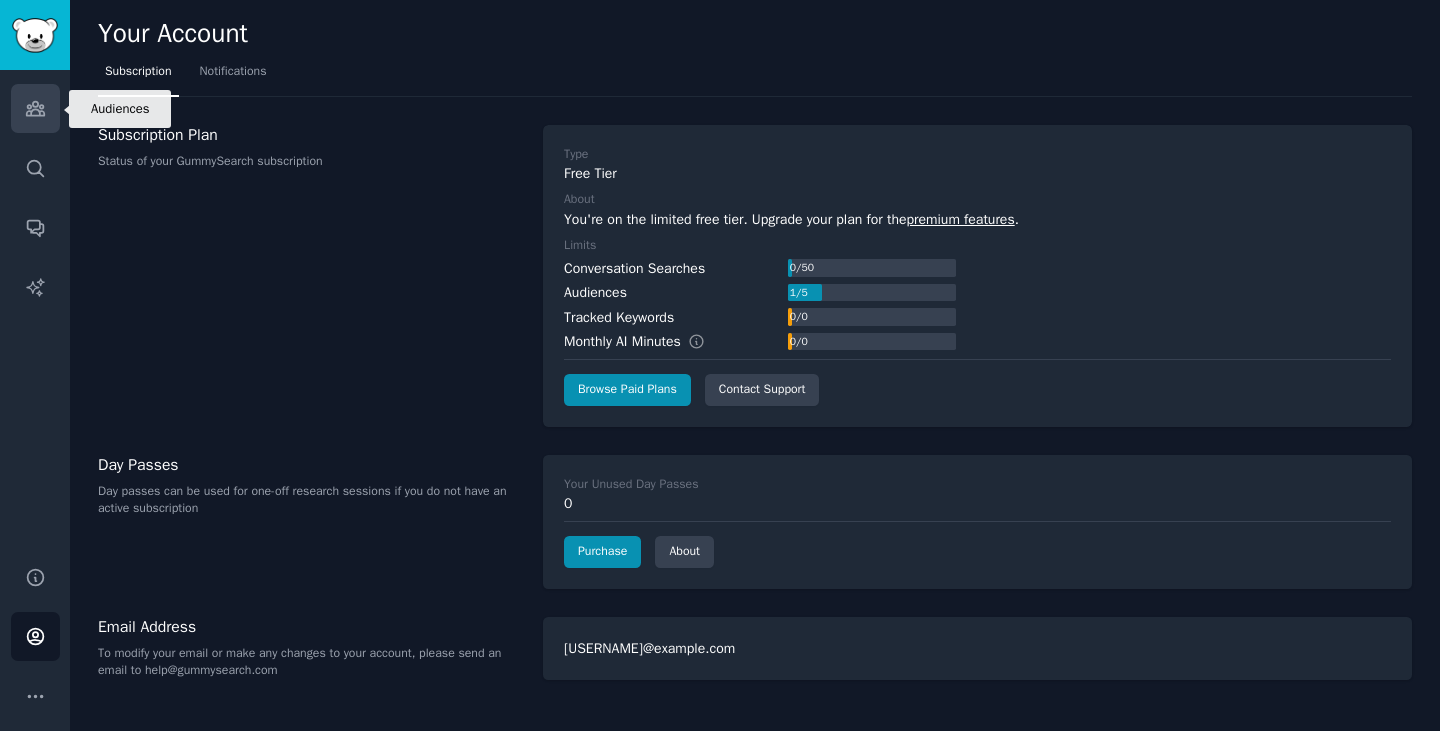 click 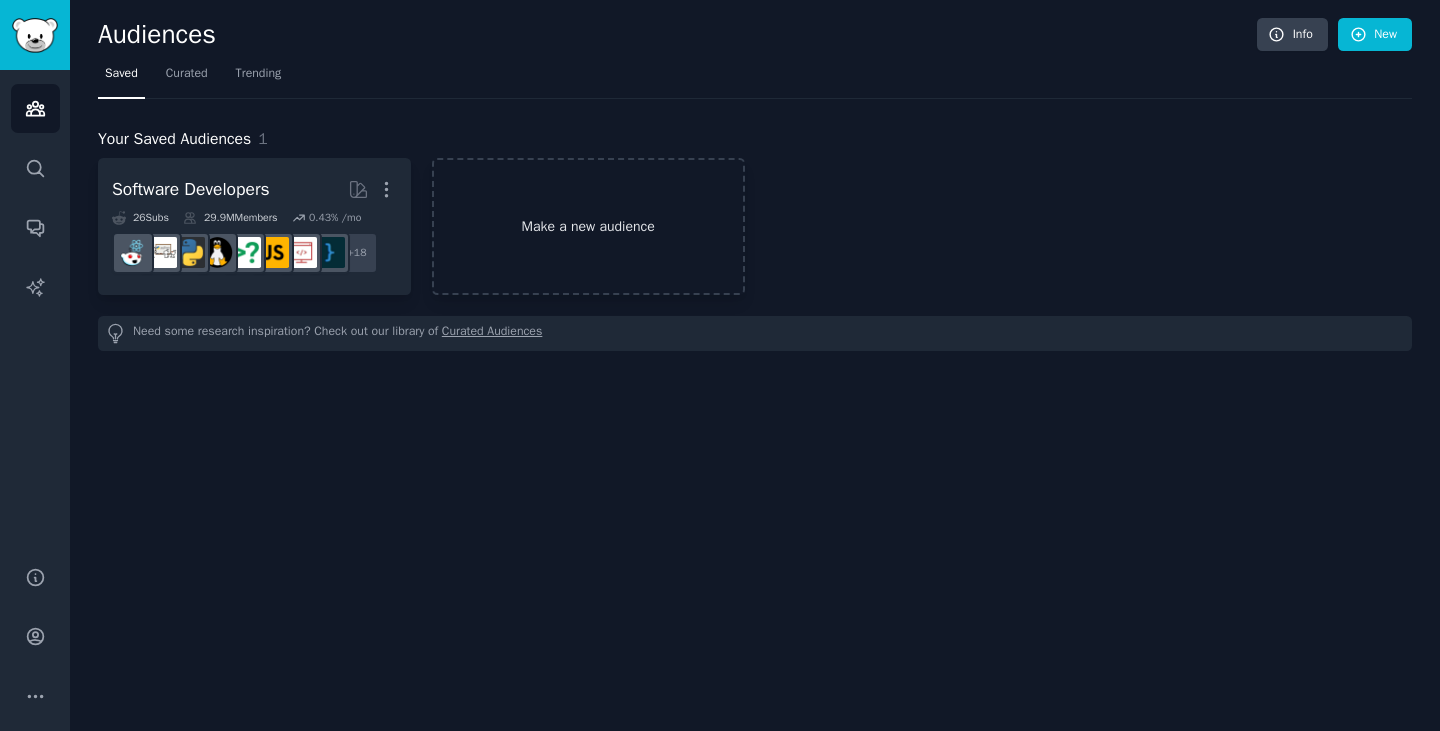 click on "Make a new audience" at bounding box center (588, 226) 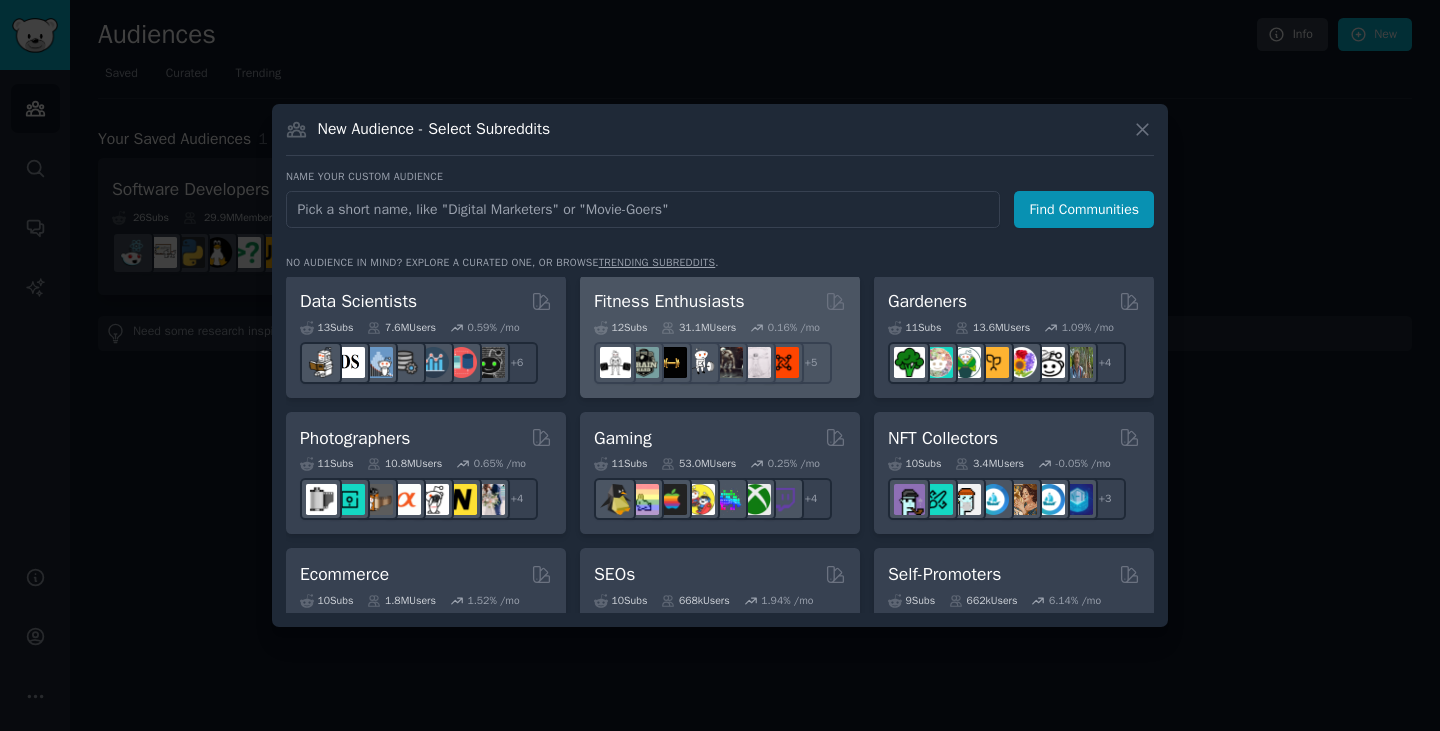 scroll, scrollTop: 532, scrollLeft: 0, axis: vertical 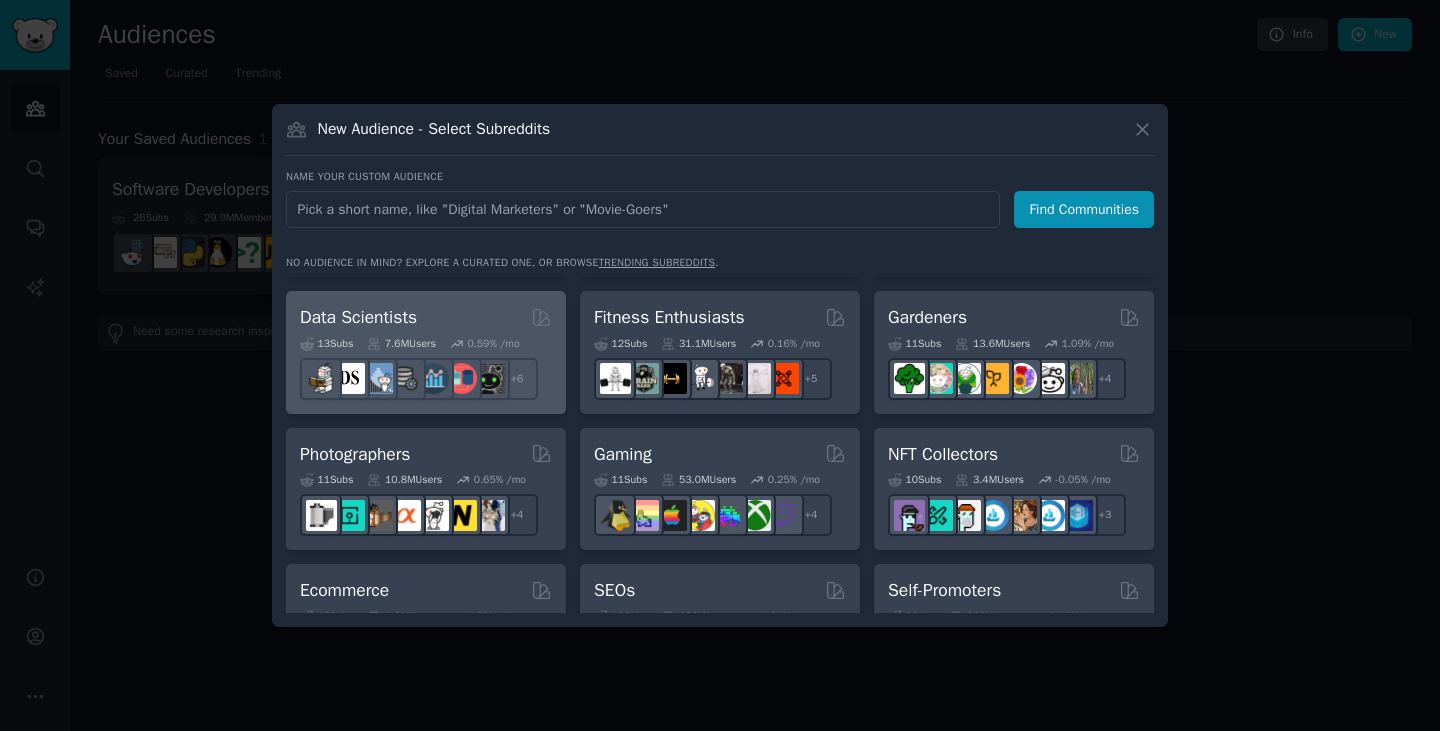 click on "Data Scientists Curated by GummySearch" at bounding box center [426, 317] 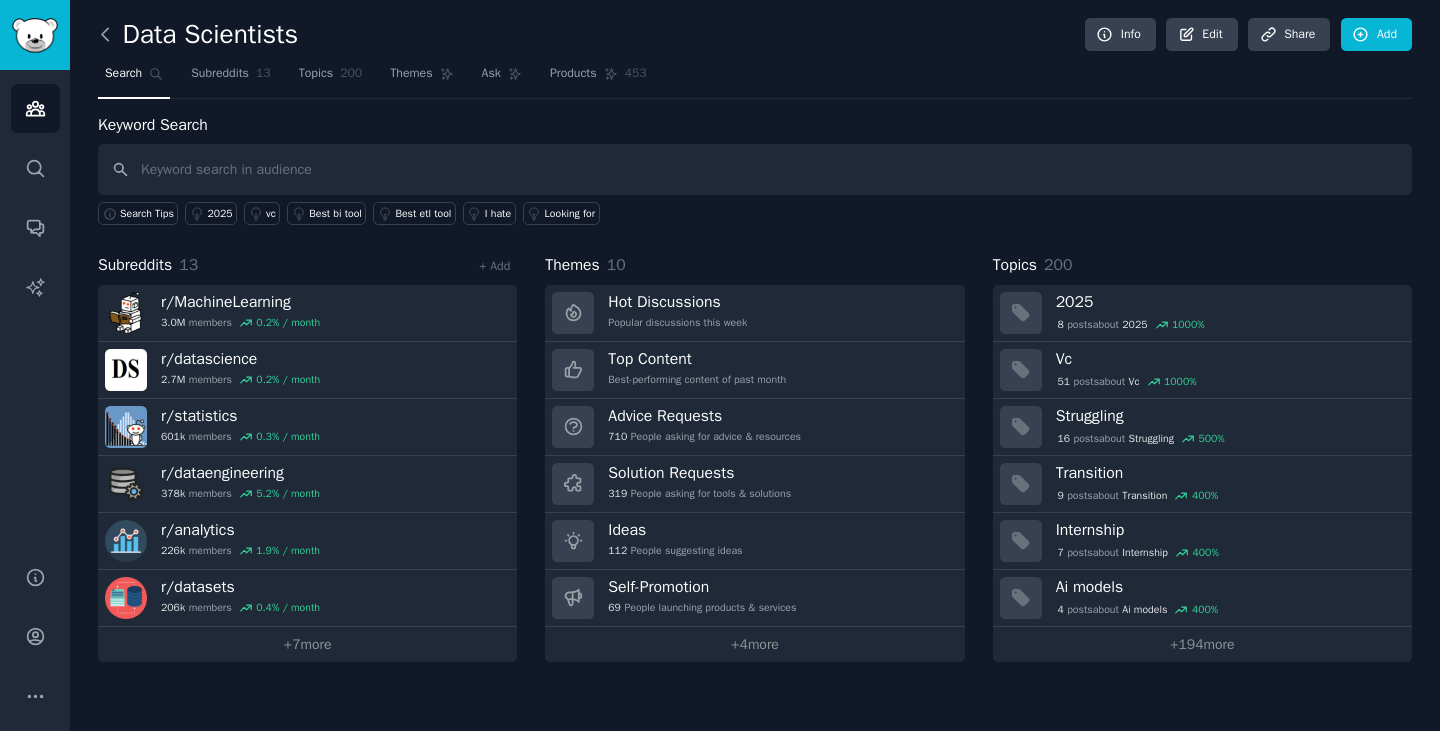 click 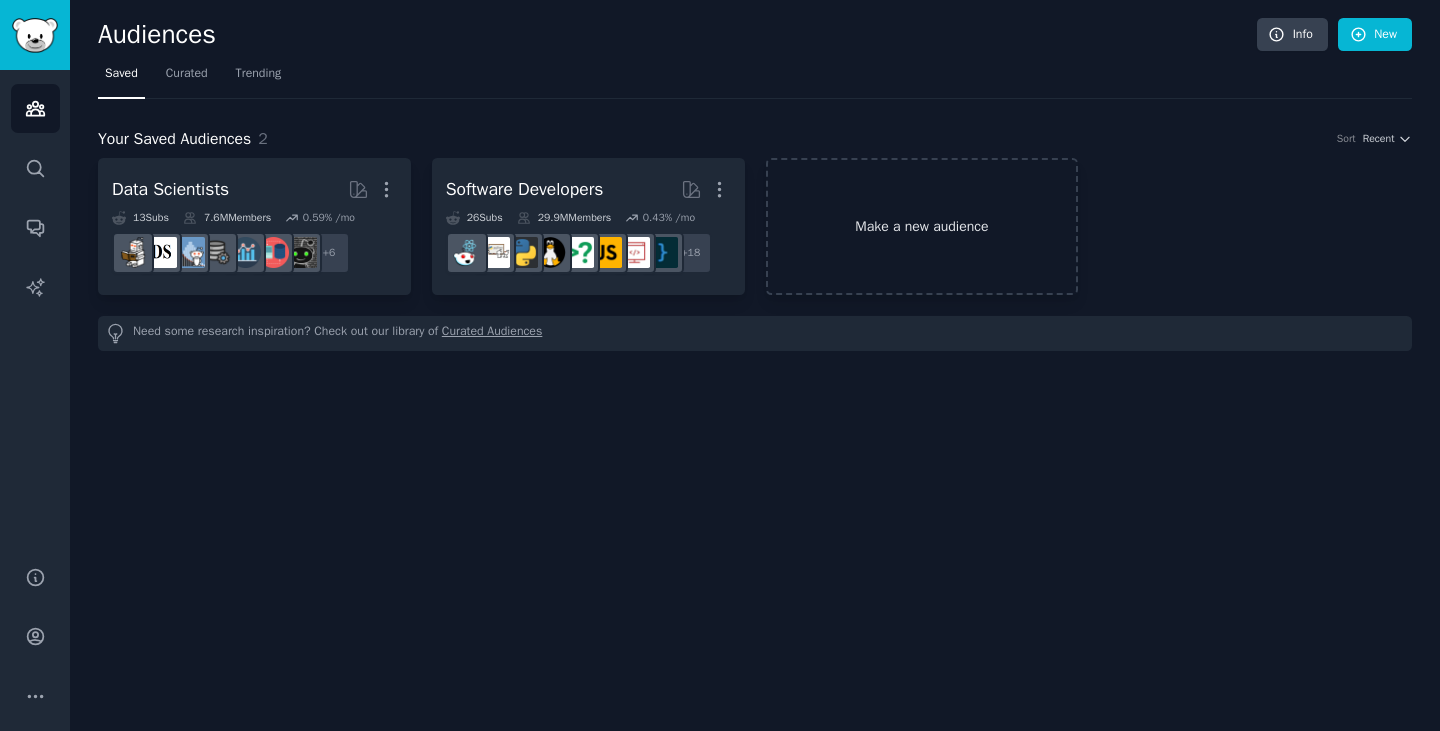 click on "Make a new audience" at bounding box center [922, 226] 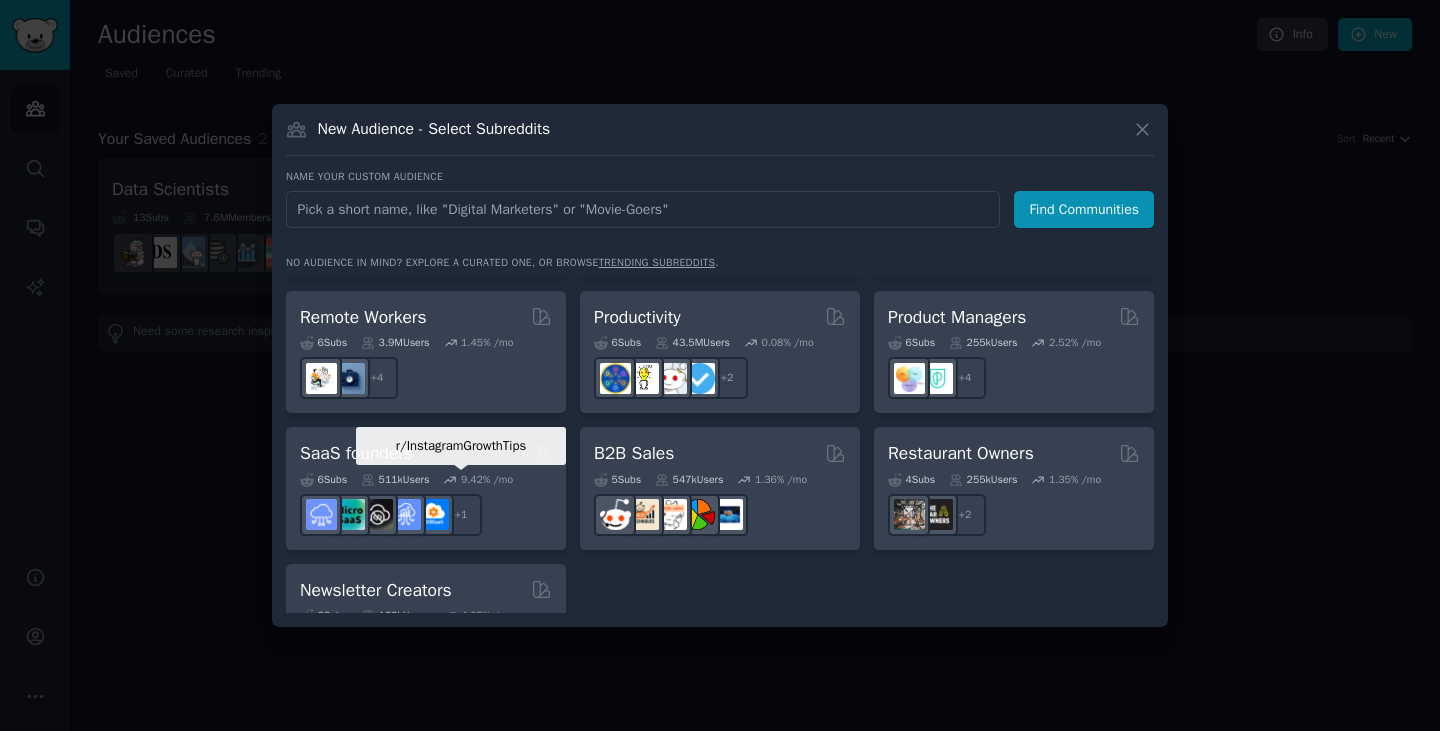 scroll, scrollTop: 1505, scrollLeft: 0, axis: vertical 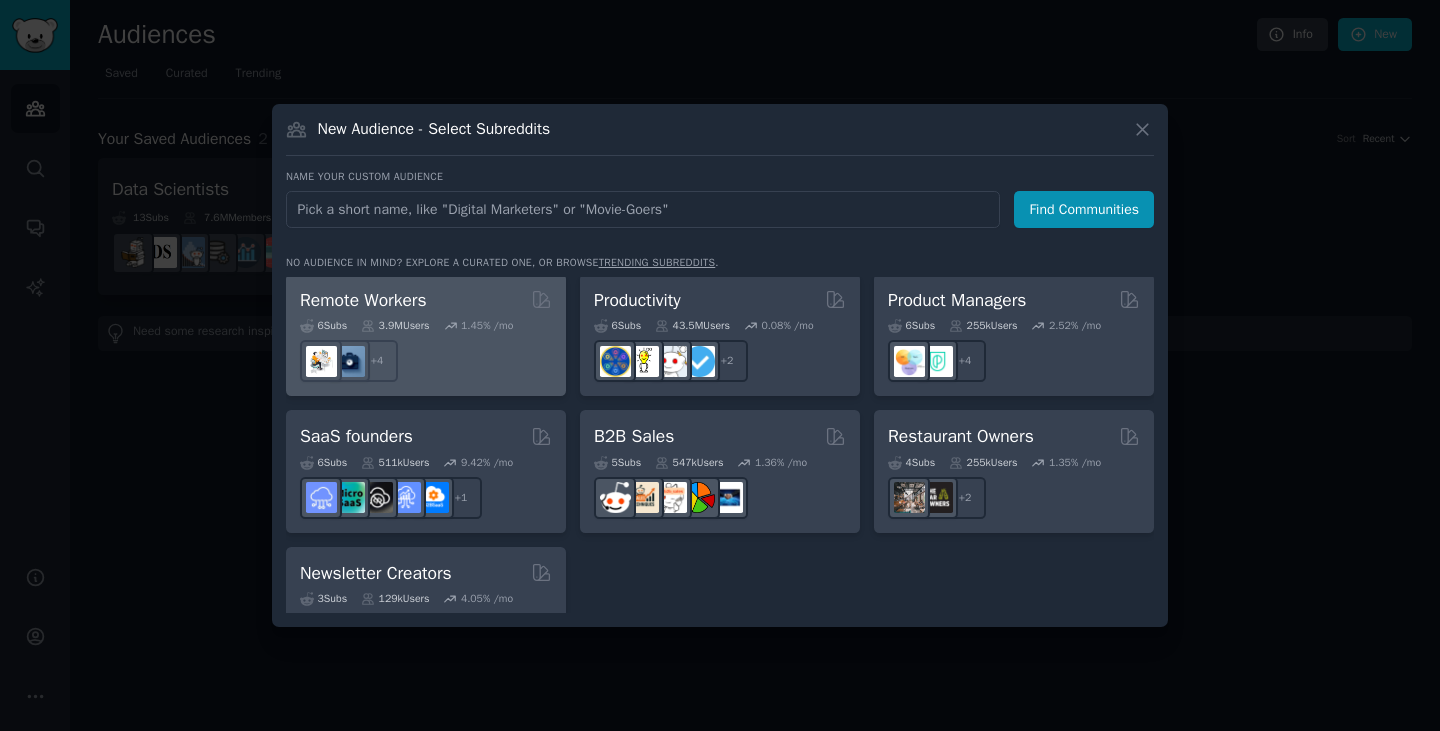 click on "+ 4" at bounding box center (426, 361) 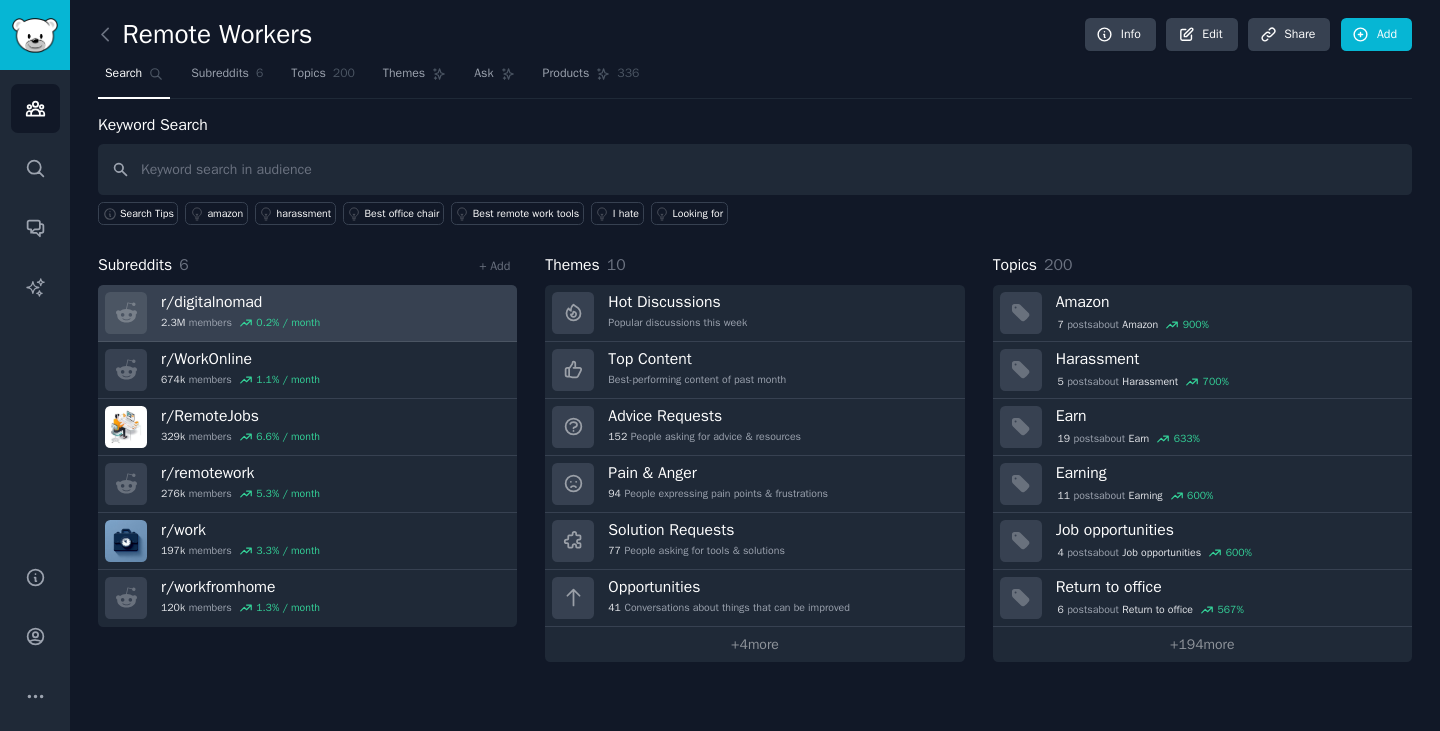 click on "r/ digitalnomad 2.3M  members 0.2 % / month" at bounding box center [307, 313] 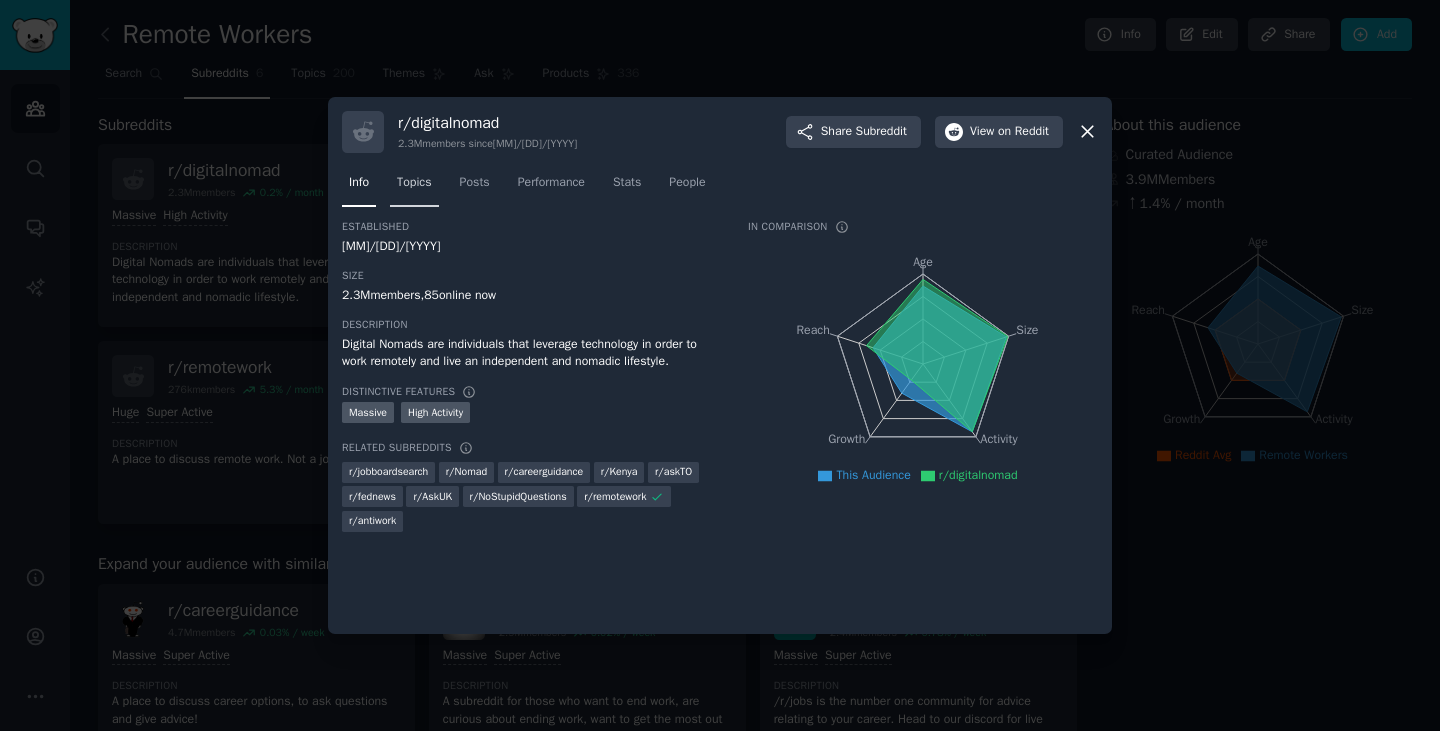 click on "Topics" at bounding box center (414, 183) 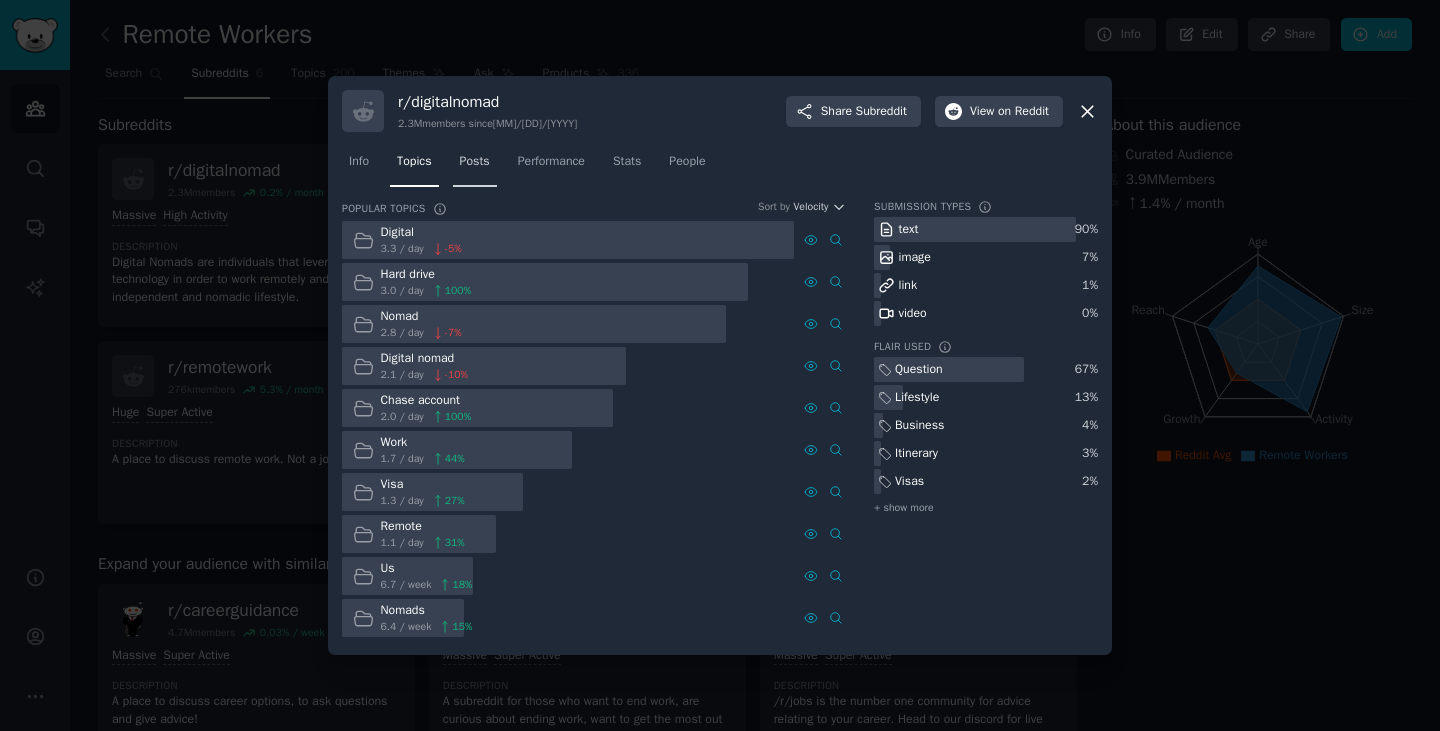 click on "Posts" at bounding box center [475, 162] 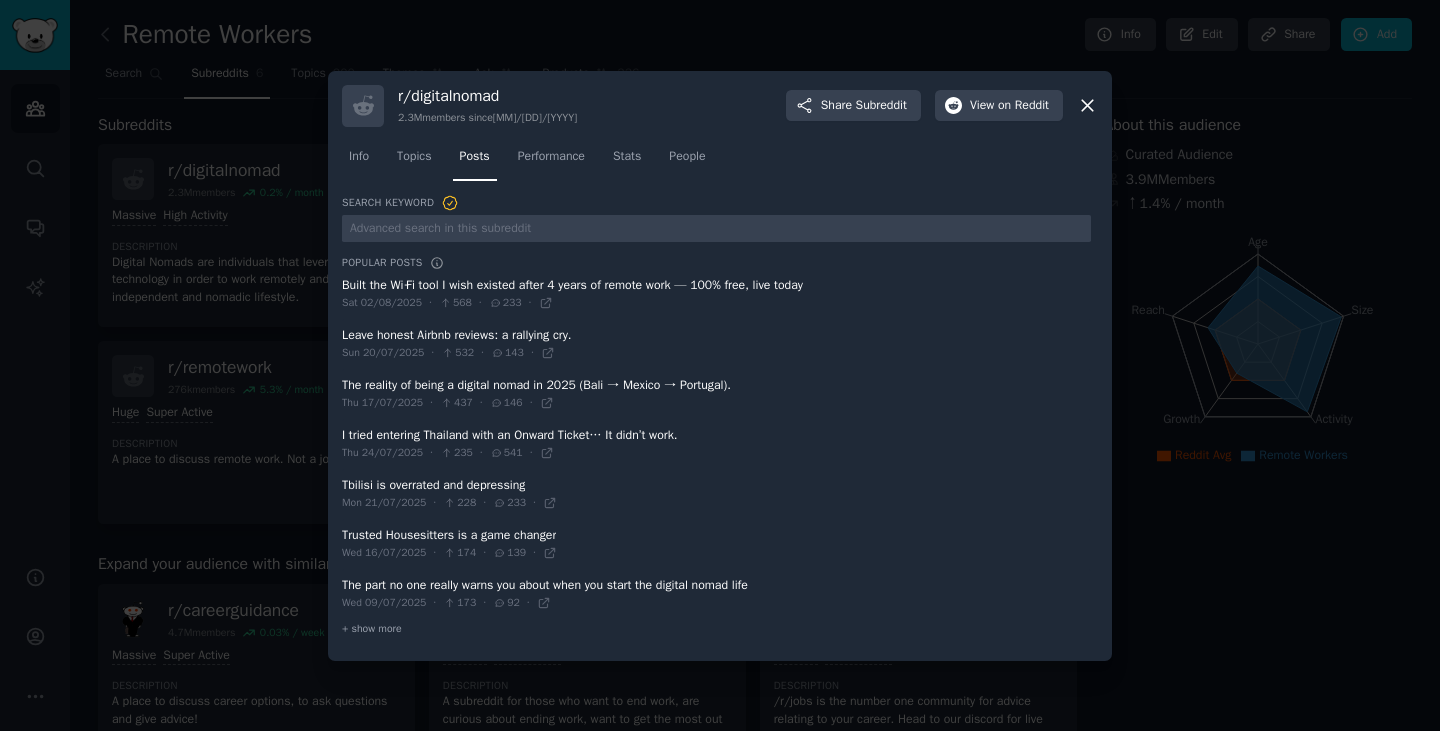 click at bounding box center (716, 294) 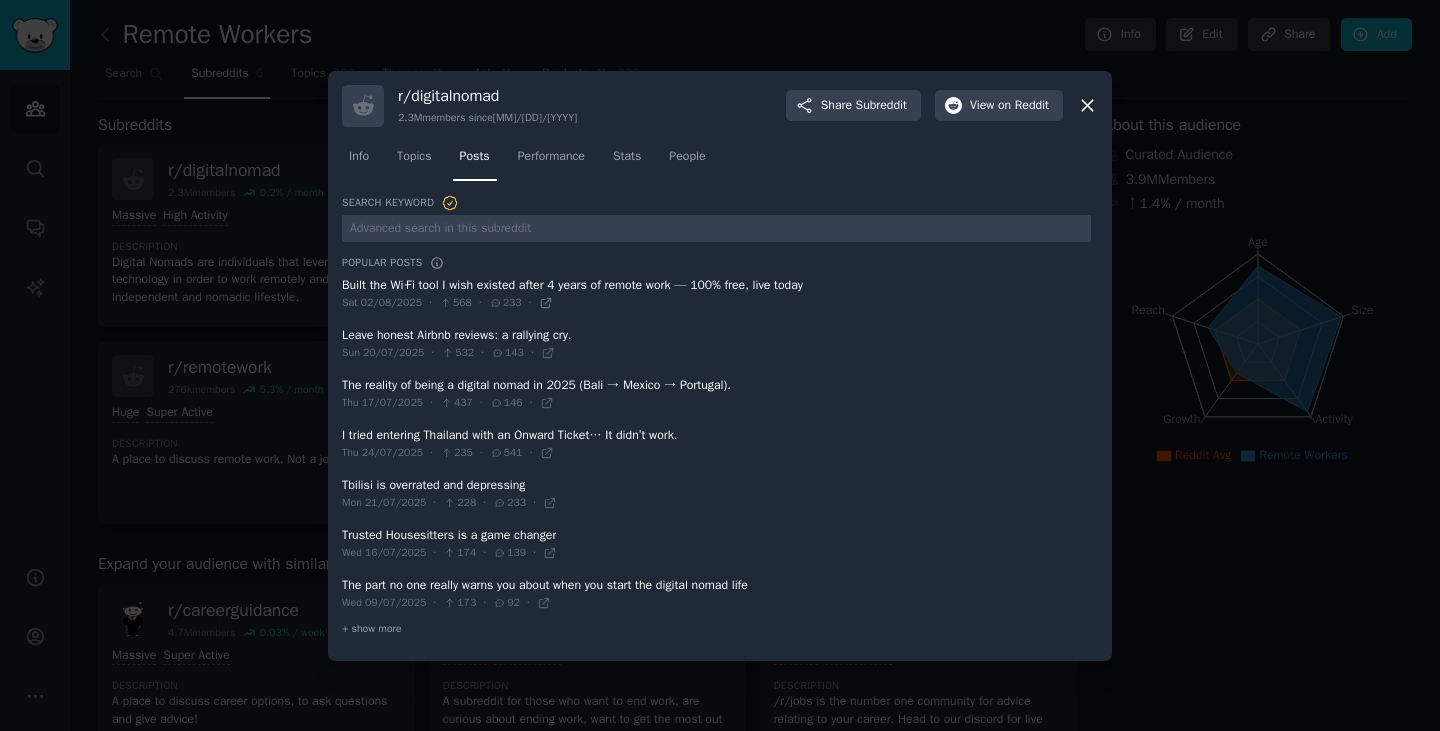 click 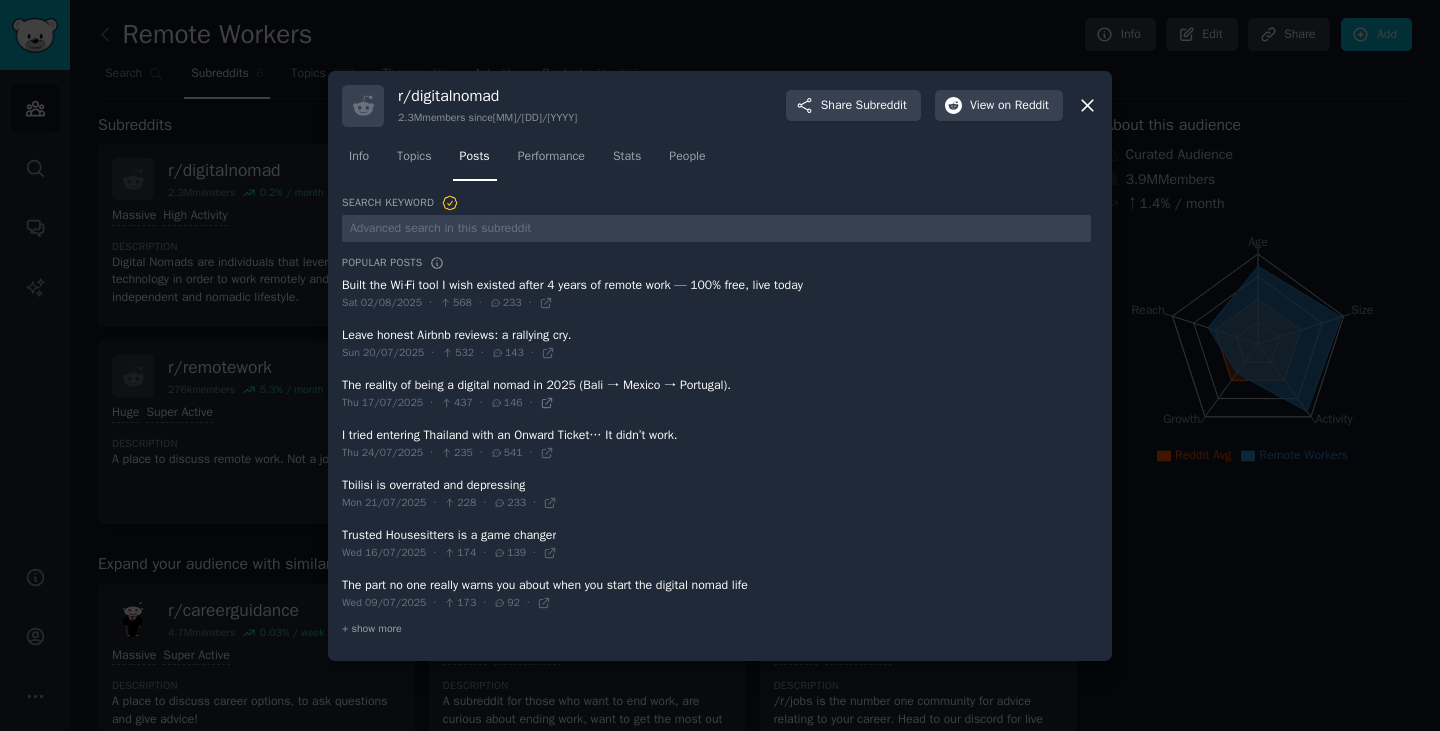click 